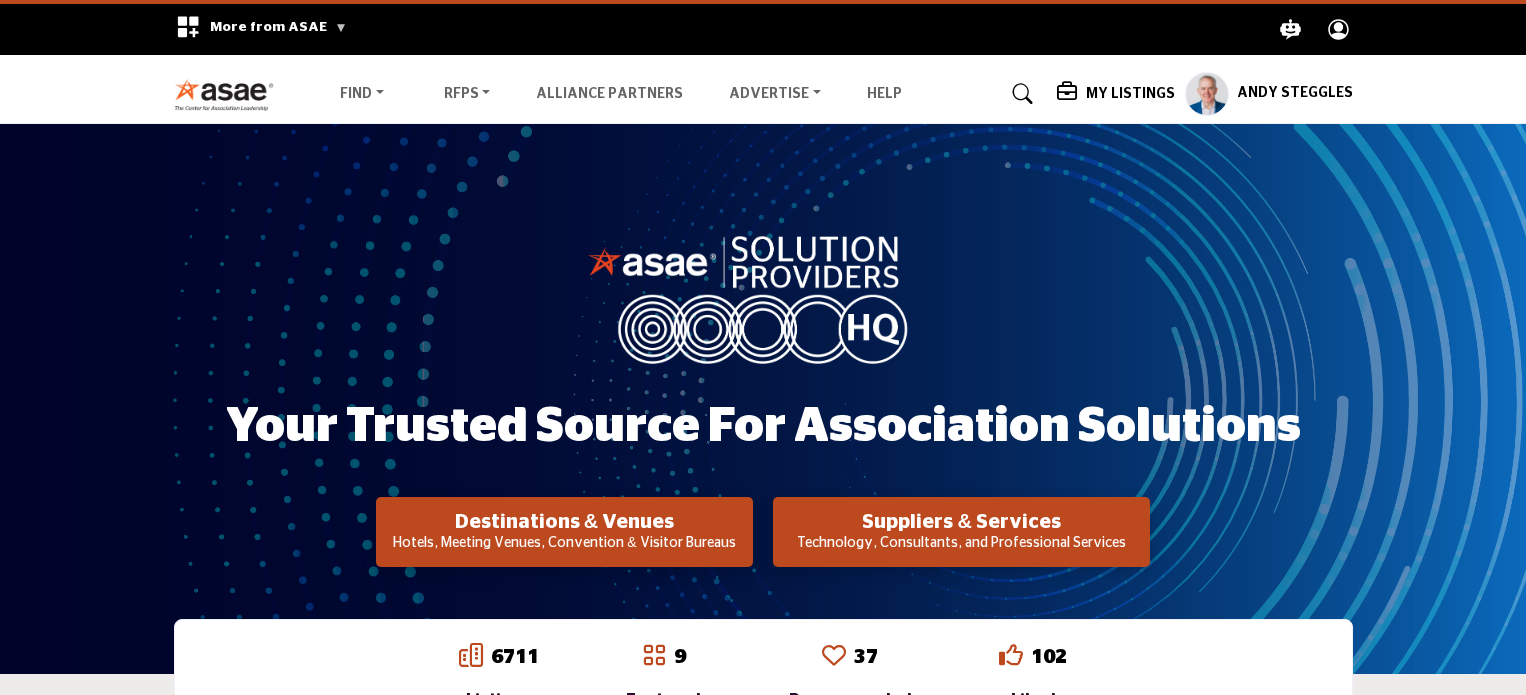 scroll, scrollTop: 0, scrollLeft: 0, axis: both 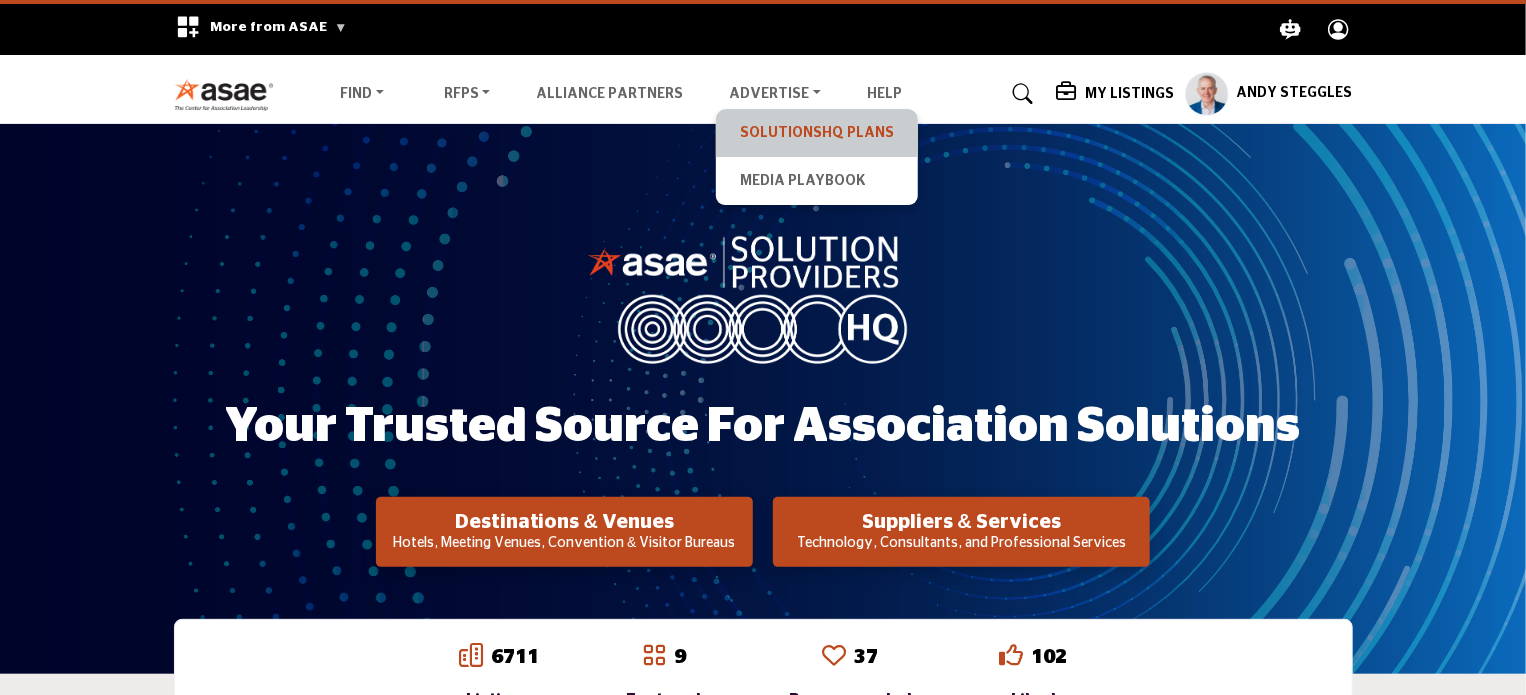 click on "SolutionsHQ Plans" at bounding box center (817, 133) 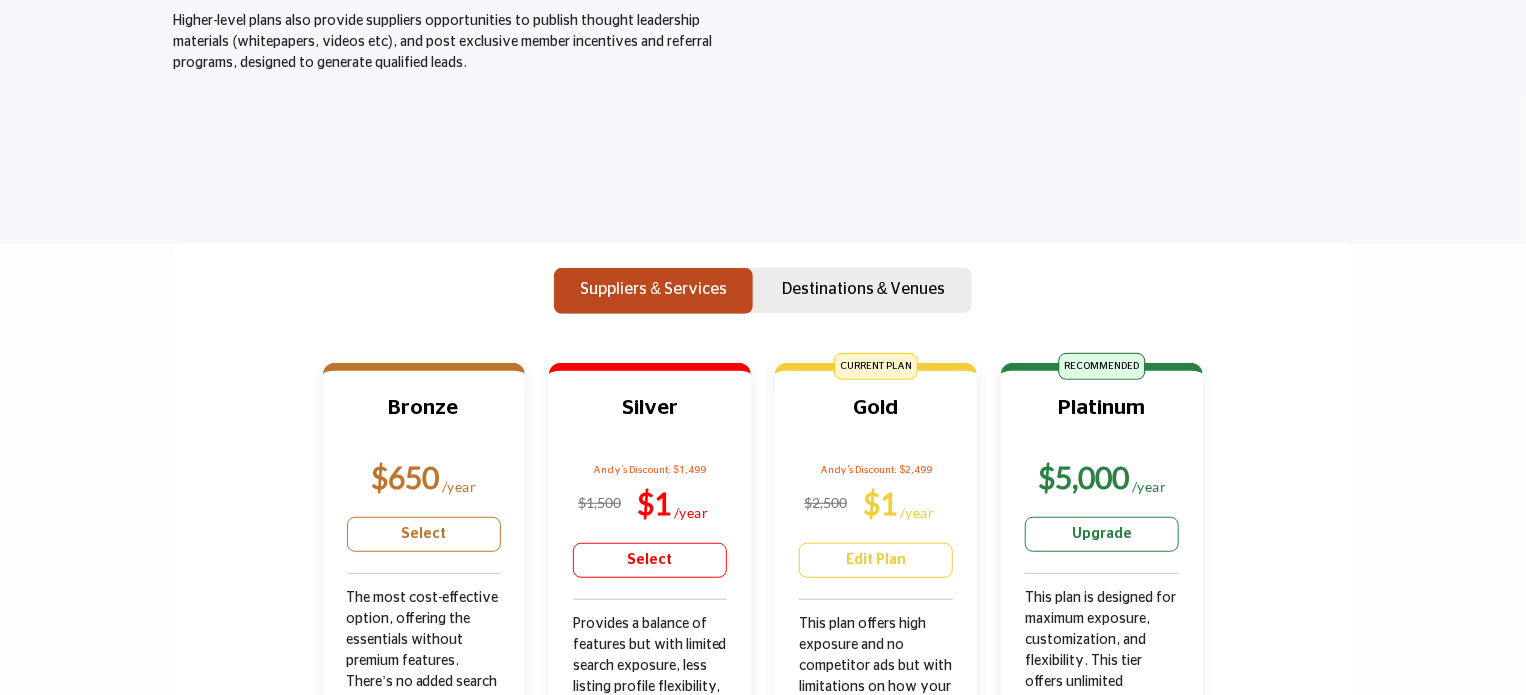 scroll, scrollTop: 460, scrollLeft: 0, axis: vertical 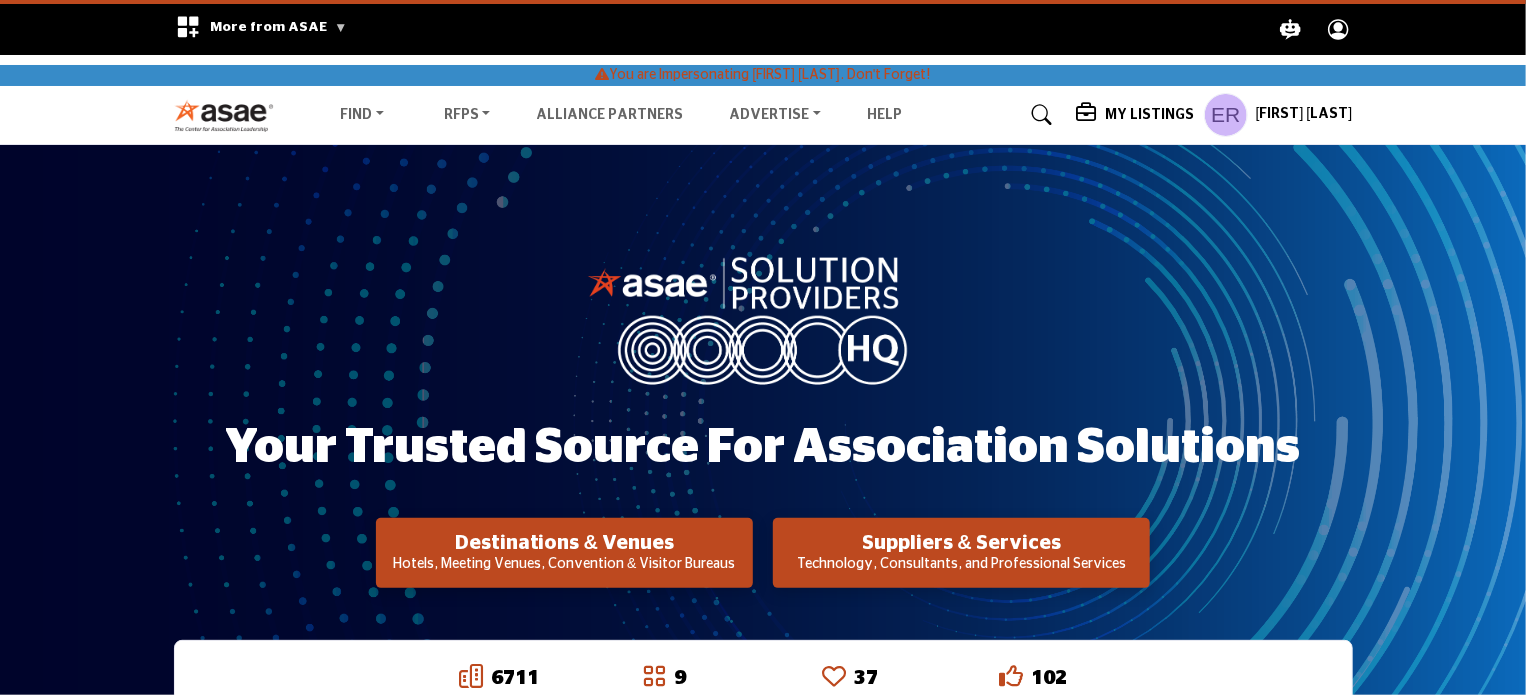 click on "My Listings" at bounding box center (1149, 115) 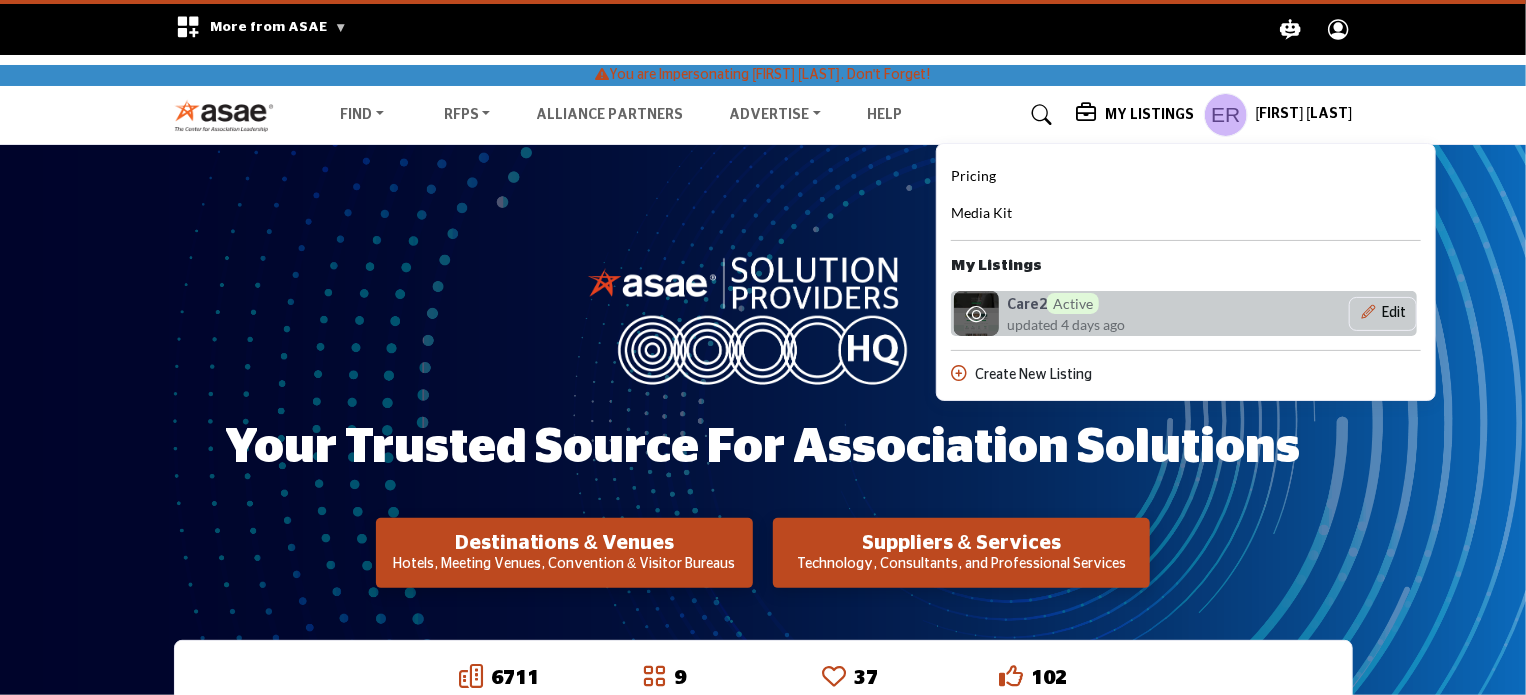 click on "Care2  Active" at bounding box center [1053, 303] 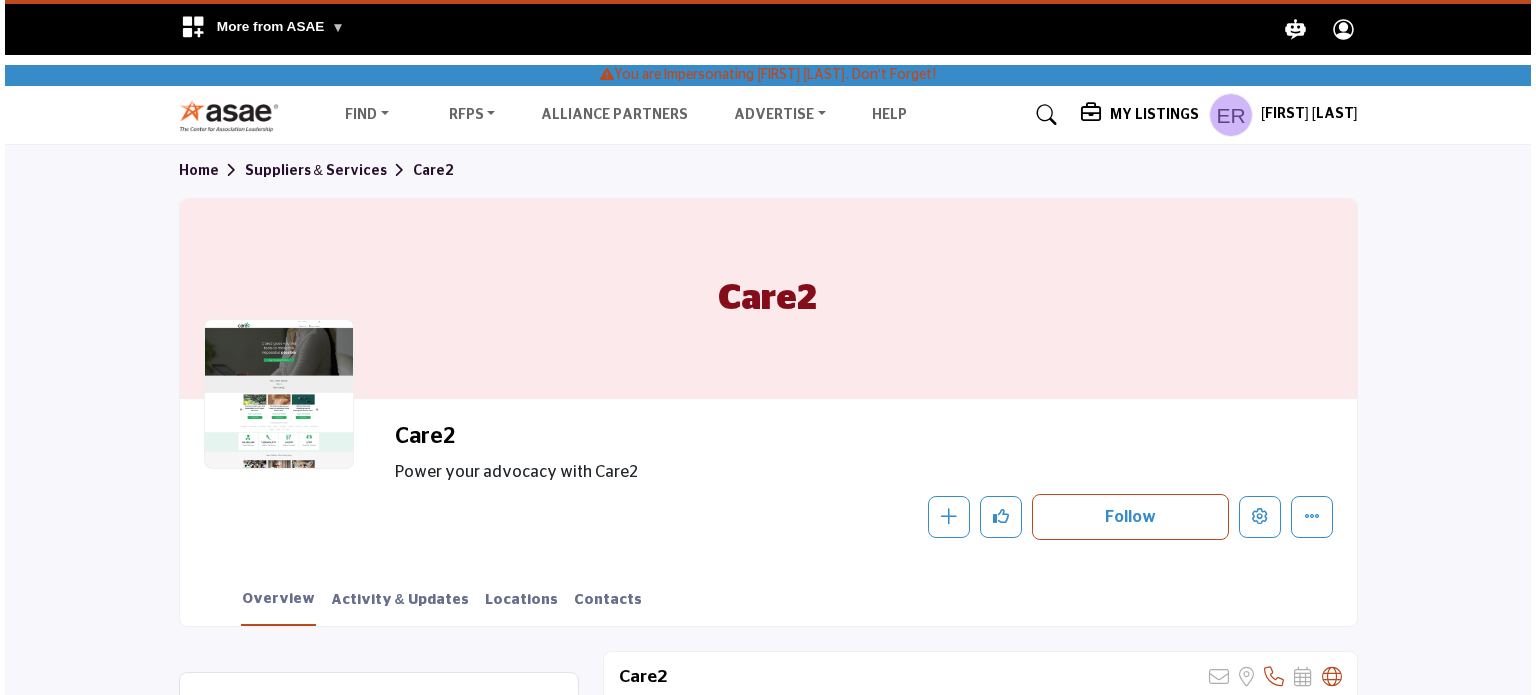 scroll, scrollTop: 0, scrollLeft: 0, axis: both 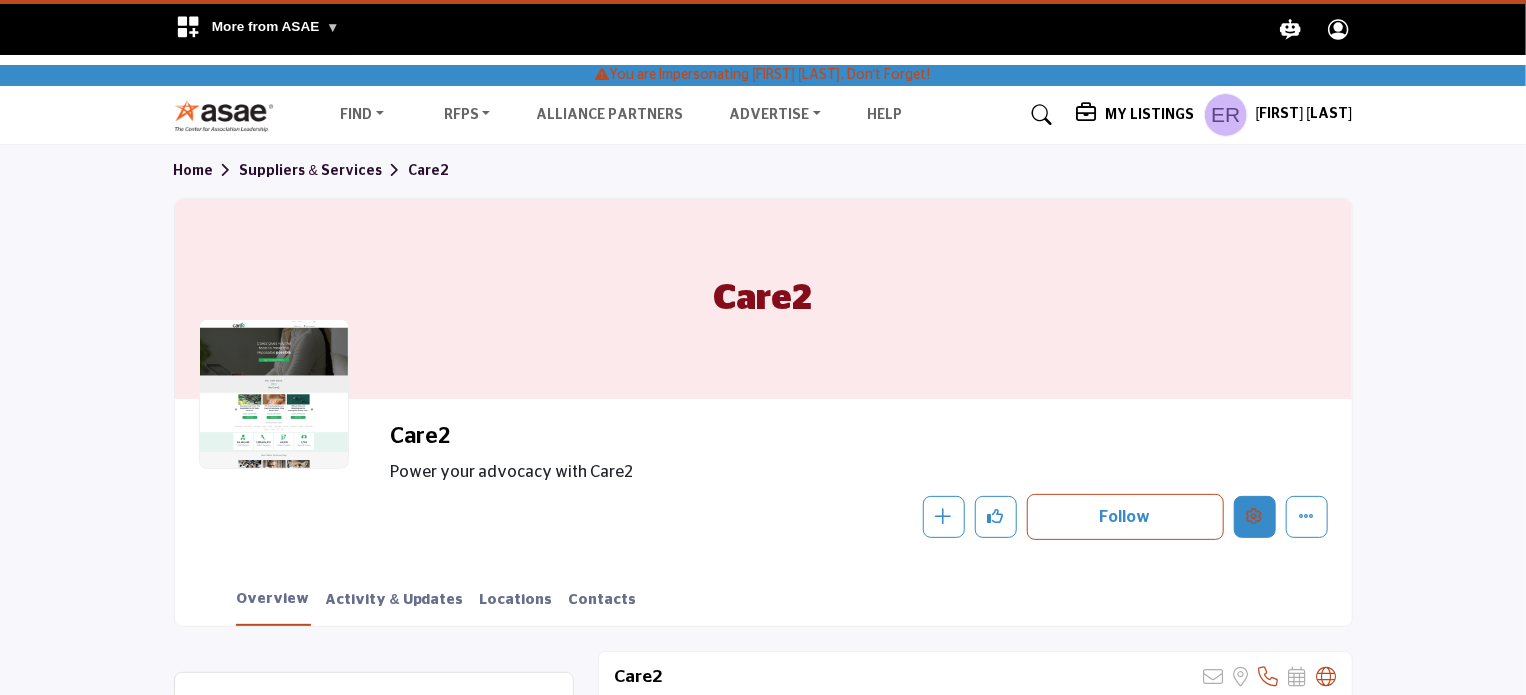 click at bounding box center [1255, 516] 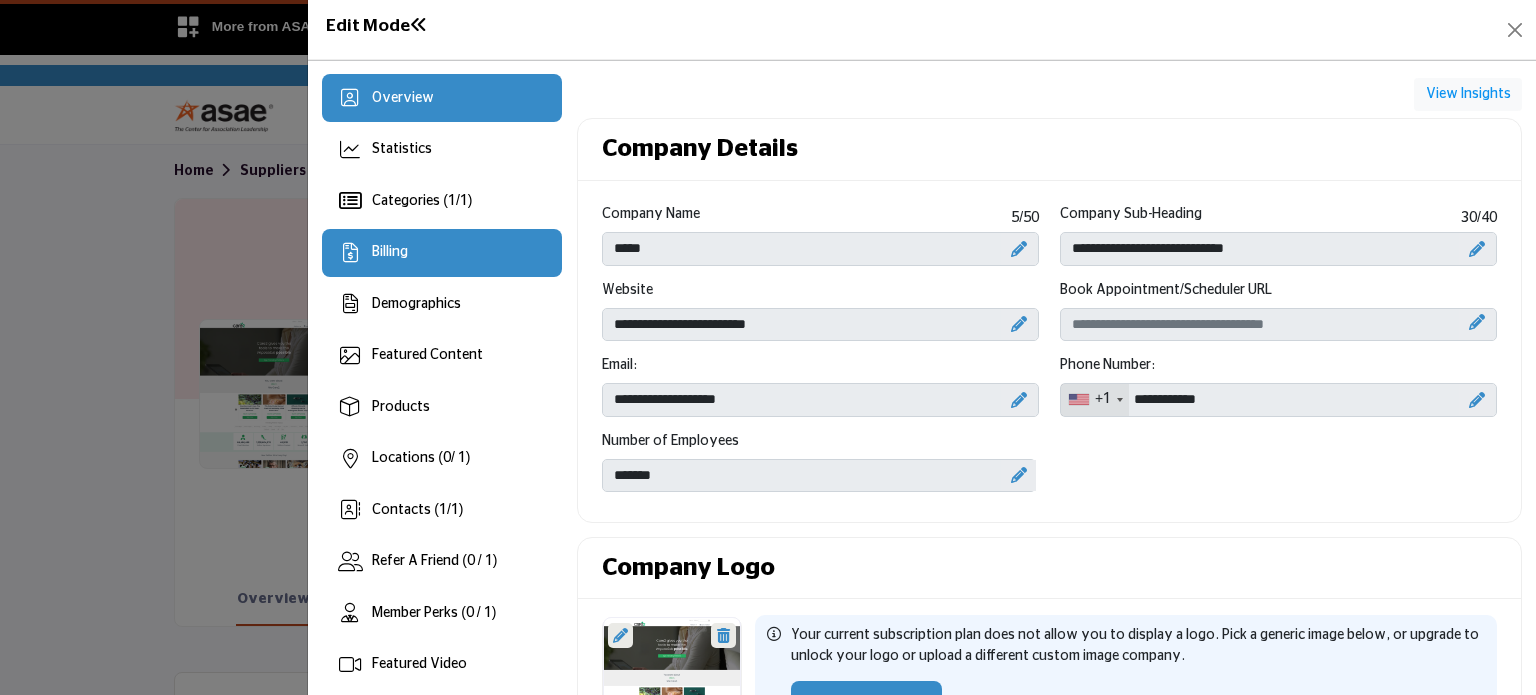 click on "Billing" at bounding box center [442, 253] 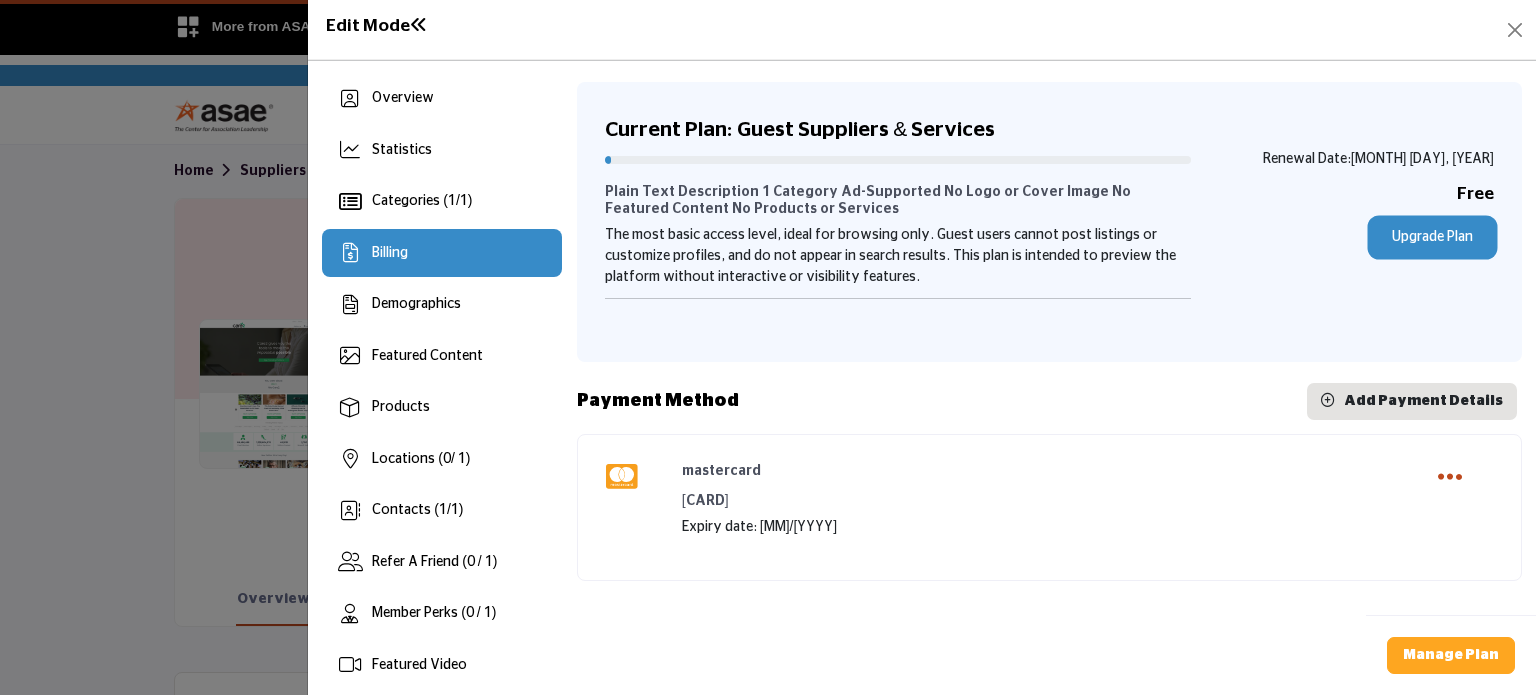 click on "Upgrade Plan" at bounding box center (1432, 237) 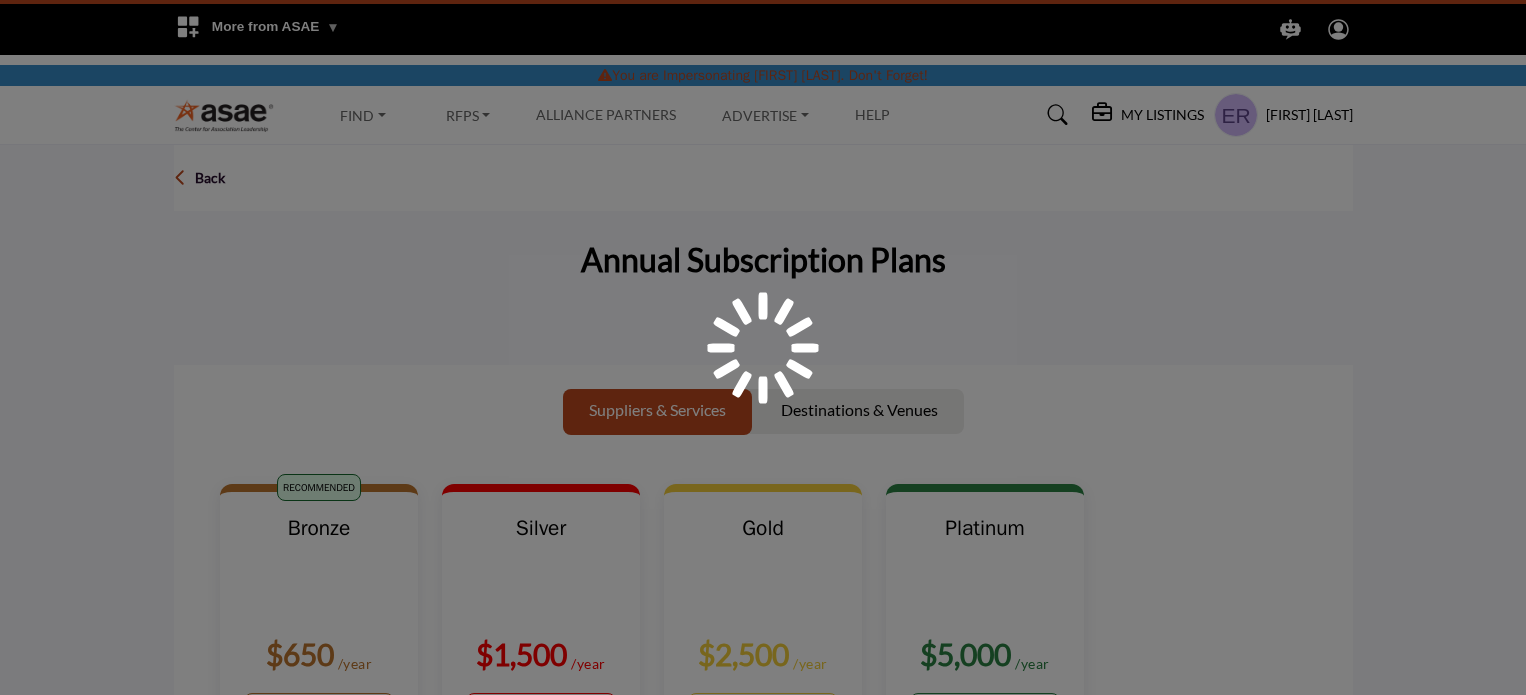 scroll, scrollTop: 0, scrollLeft: 0, axis: both 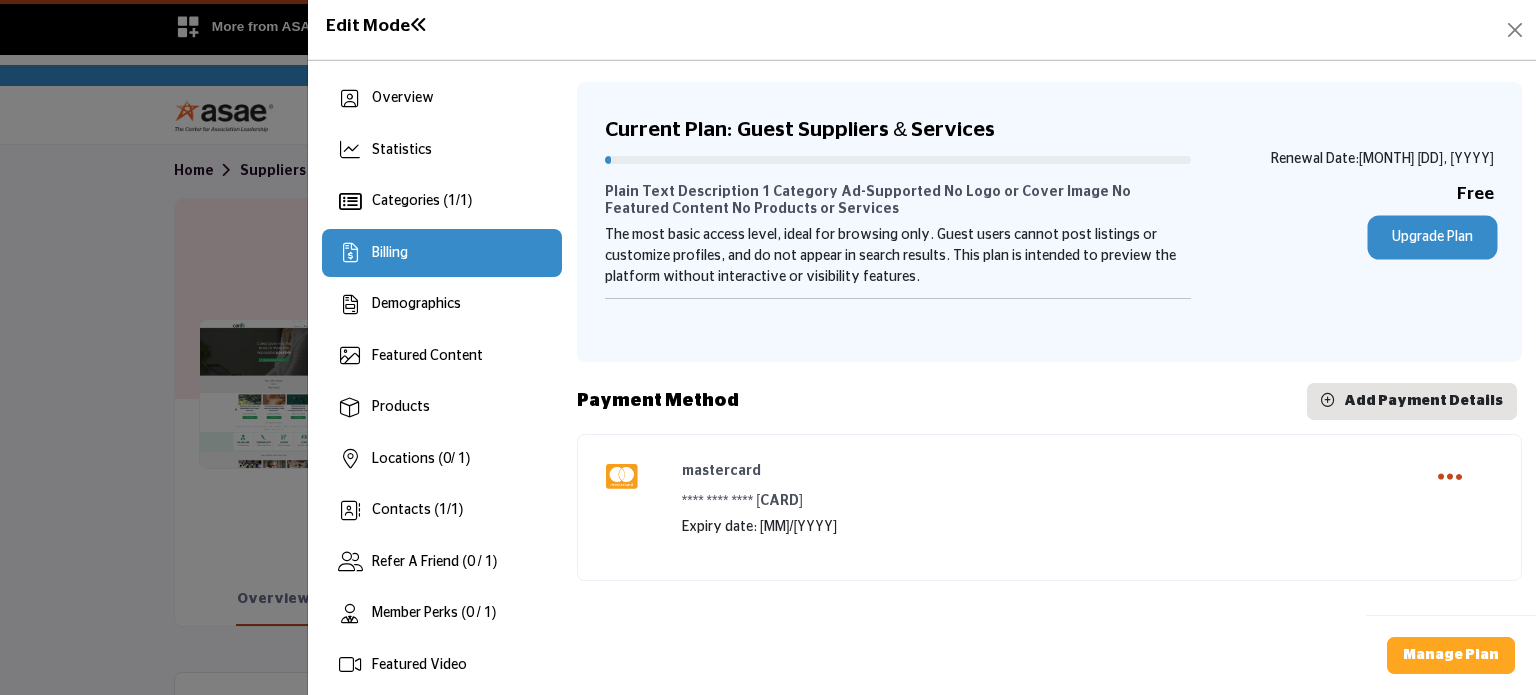click on "Upgrade Plan" at bounding box center (1432, 237) 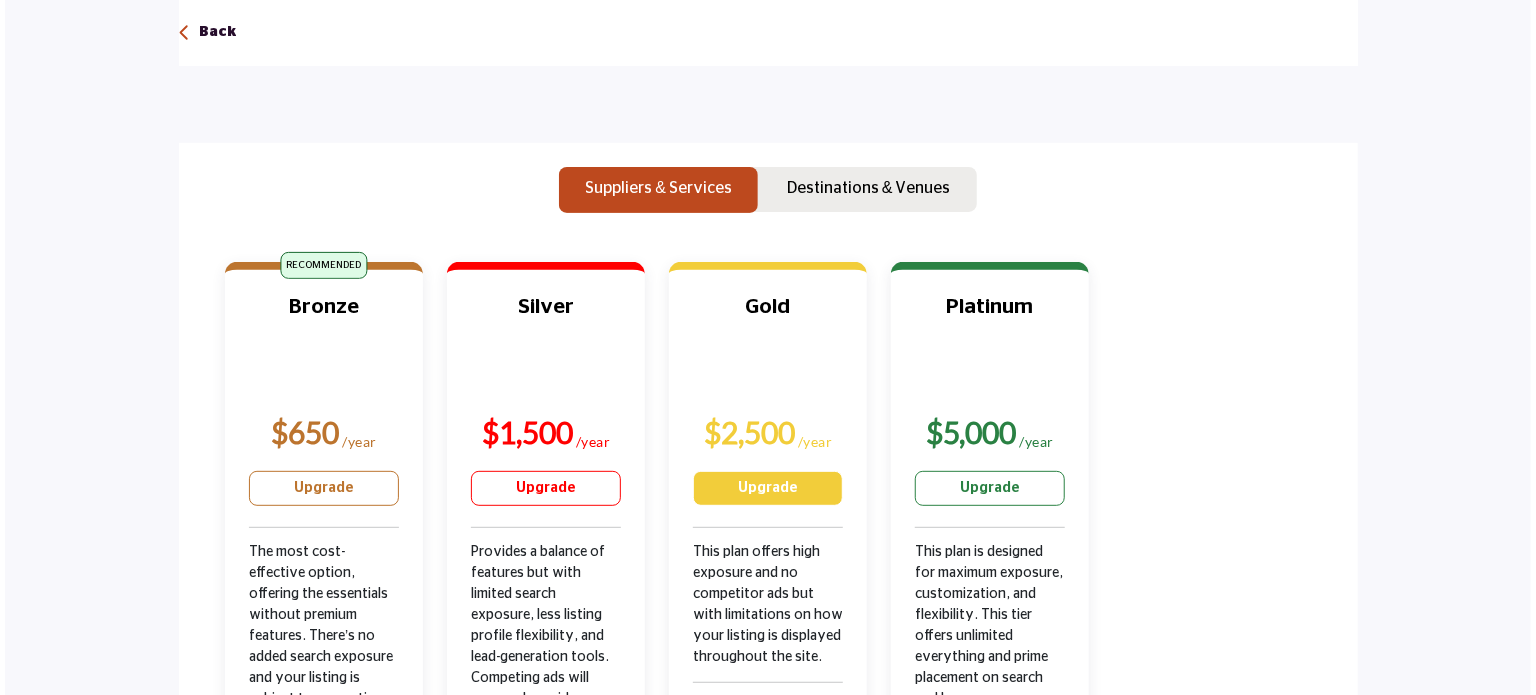 scroll, scrollTop: 219, scrollLeft: 0, axis: vertical 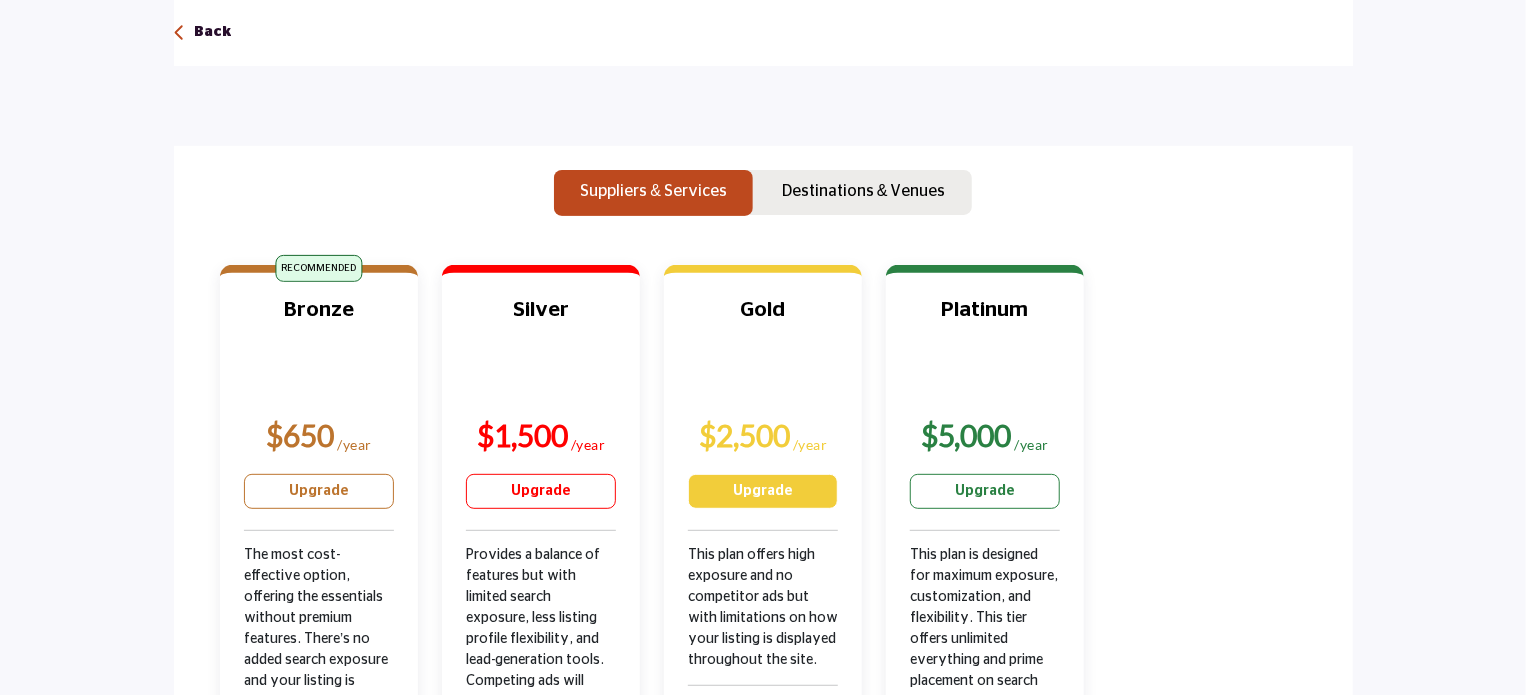 click on "Upgrade" at bounding box center [763, 491] 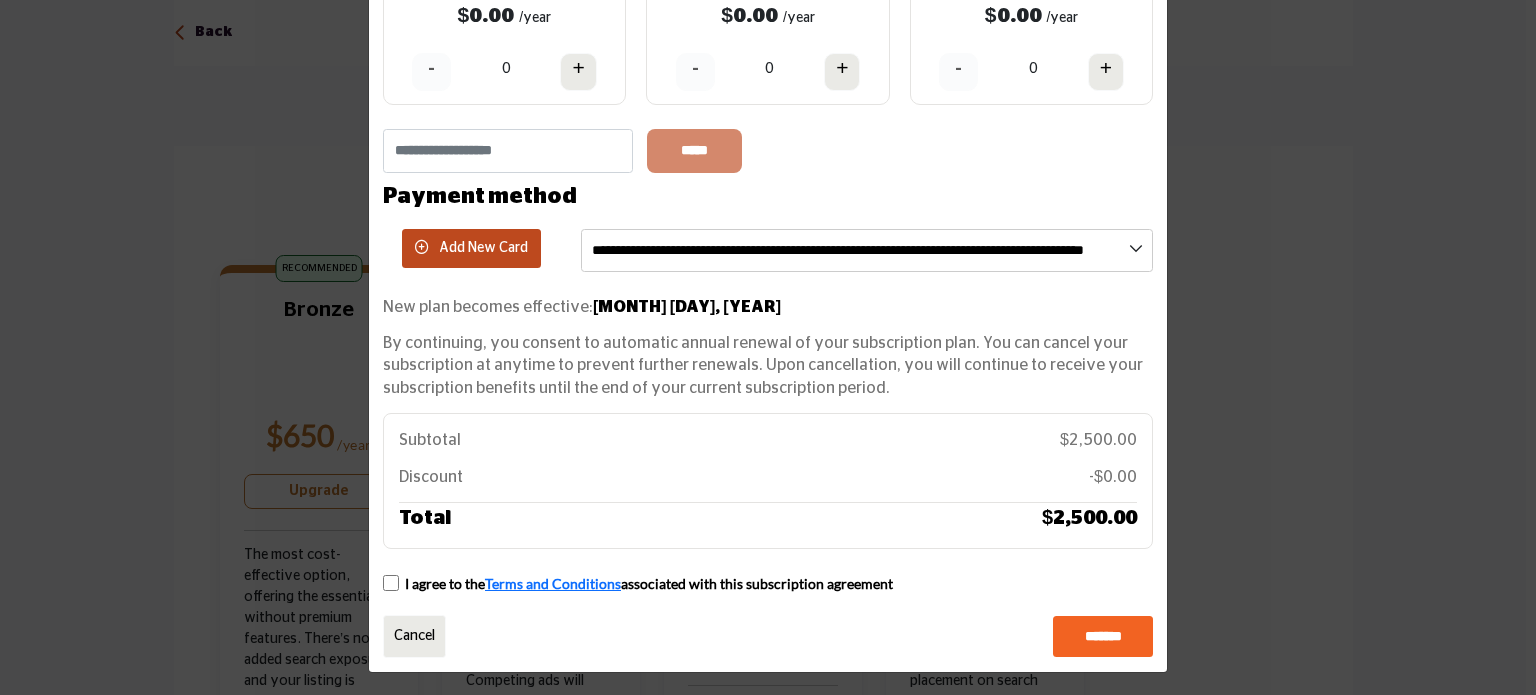 scroll, scrollTop: 253, scrollLeft: 0, axis: vertical 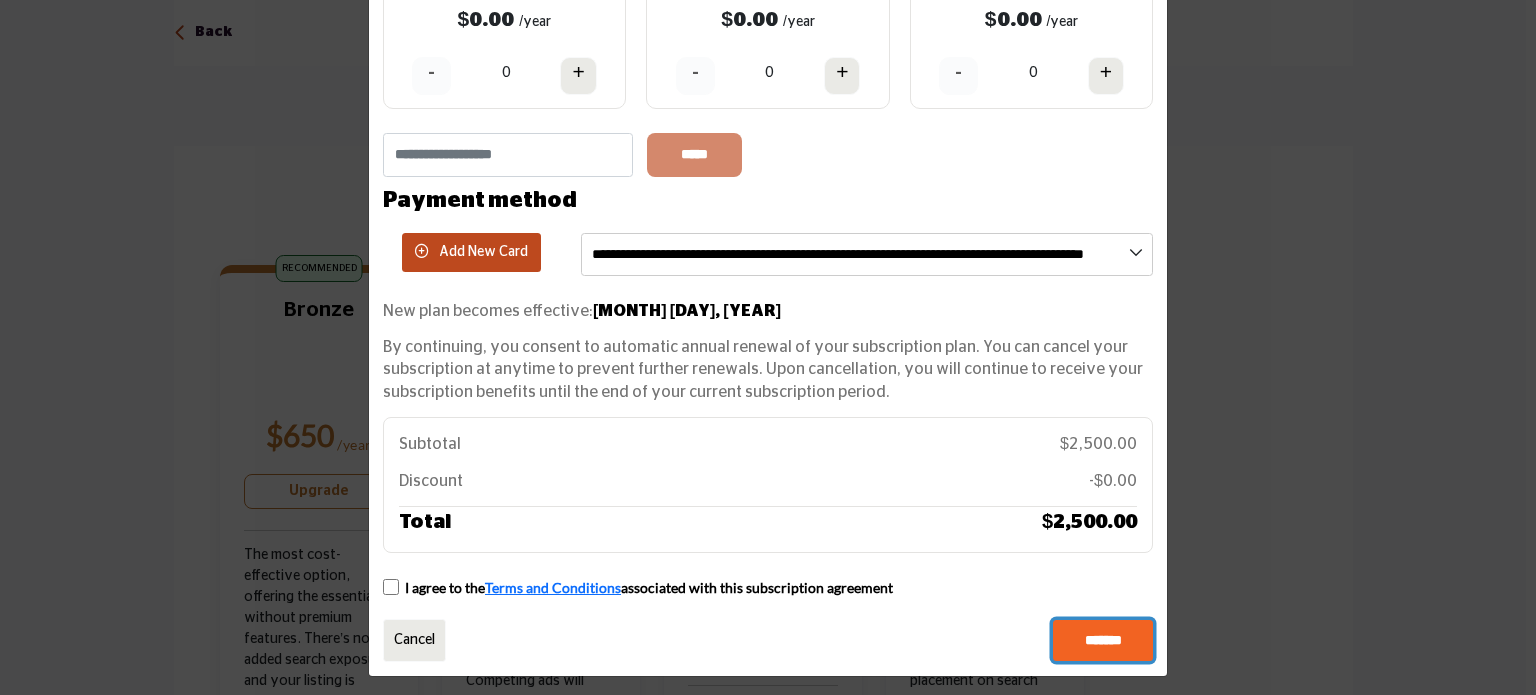 click on "*******" at bounding box center (1103, 641) 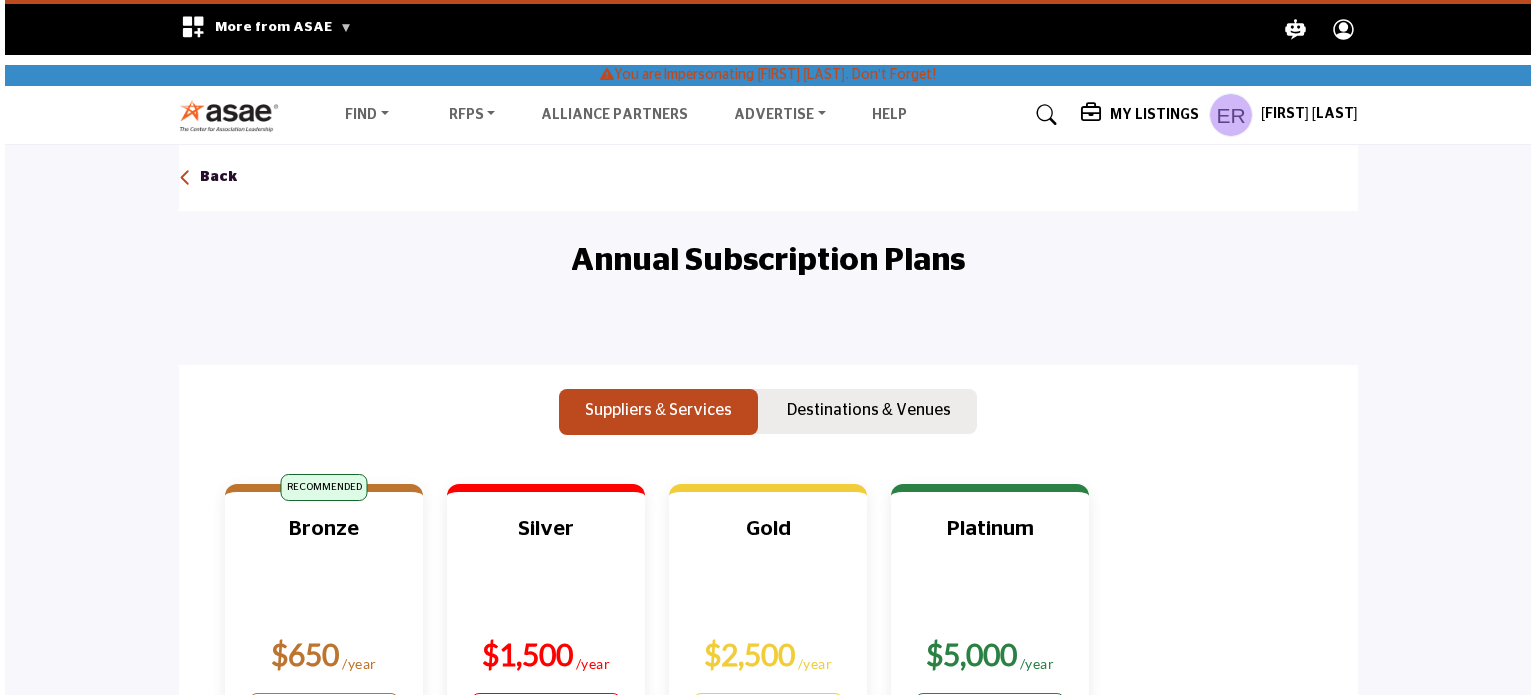 scroll, scrollTop: 219, scrollLeft: 0, axis: vertical 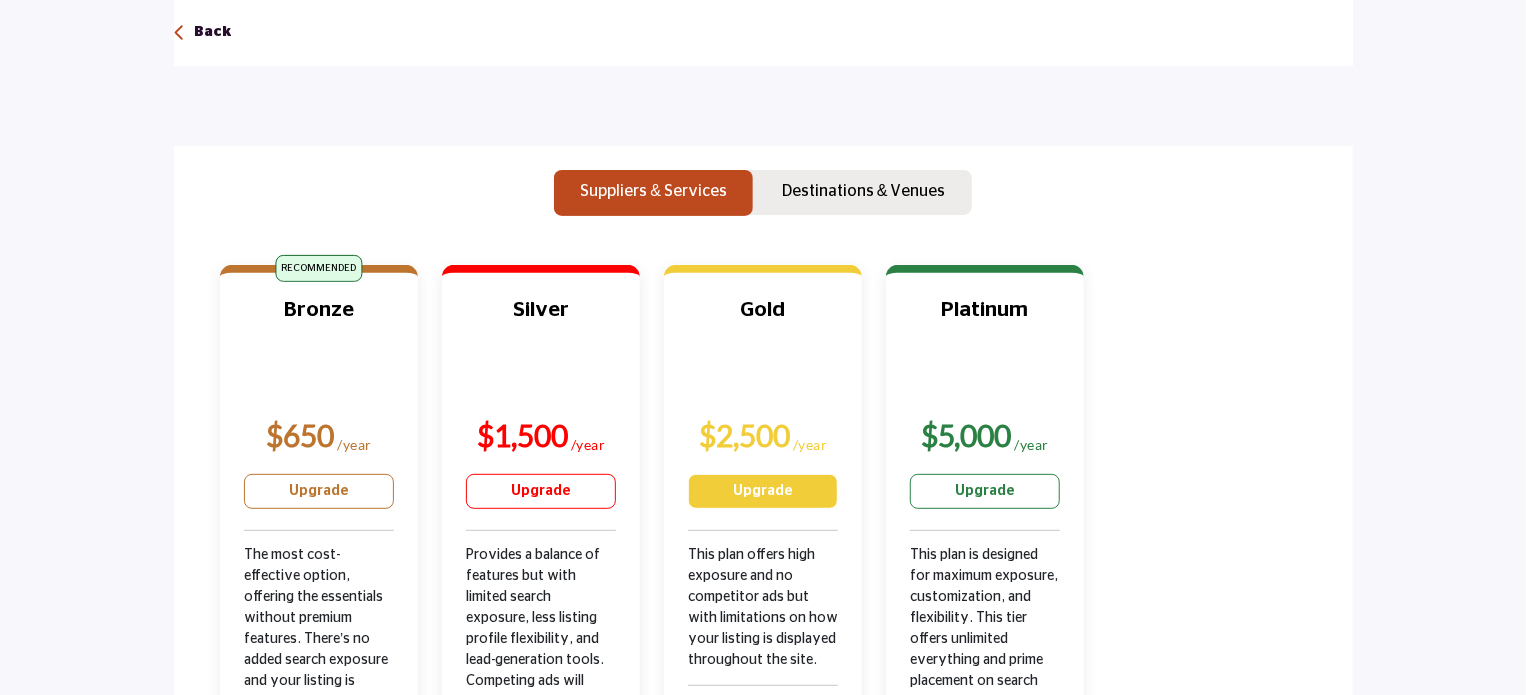 click on "Upgrade" at bounding box center (763, 491) 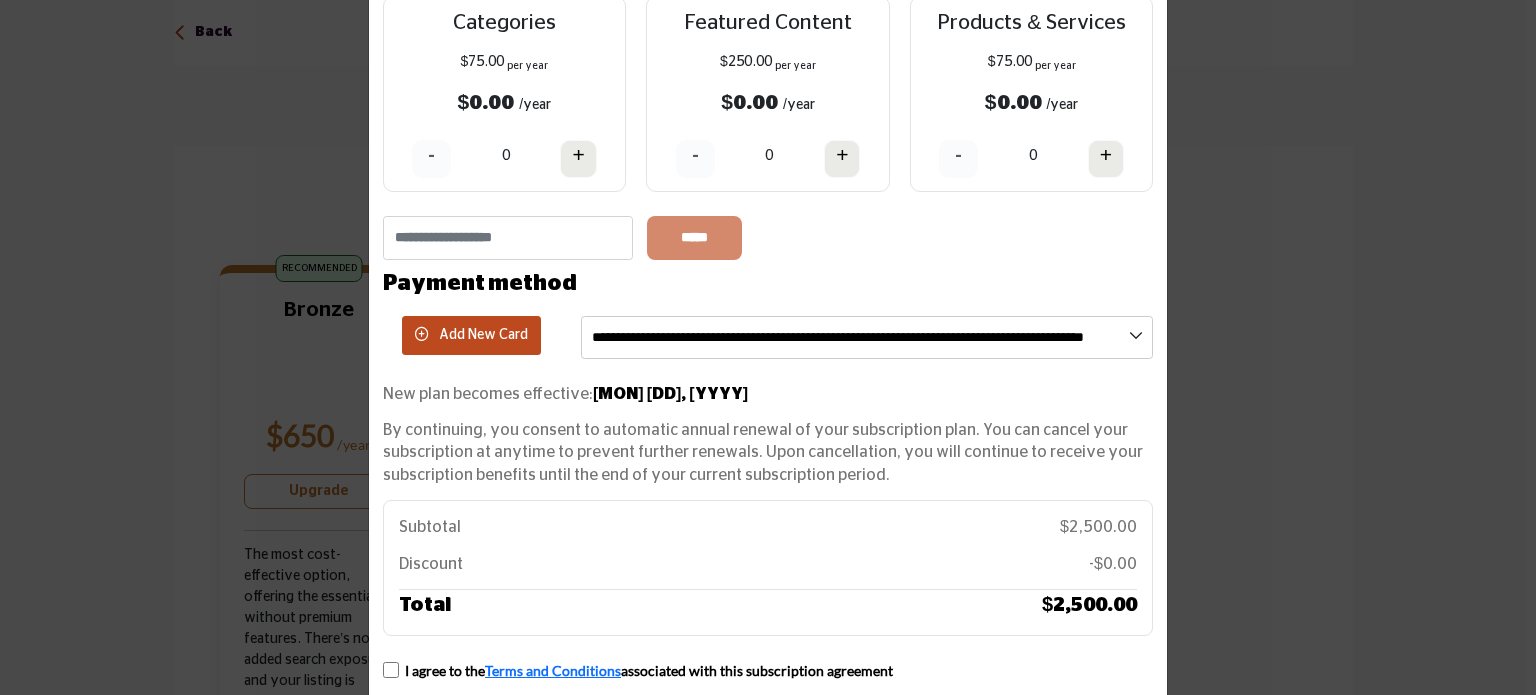 scroll, scrollTop: 168, scrollLeft: 0, axis: vertical 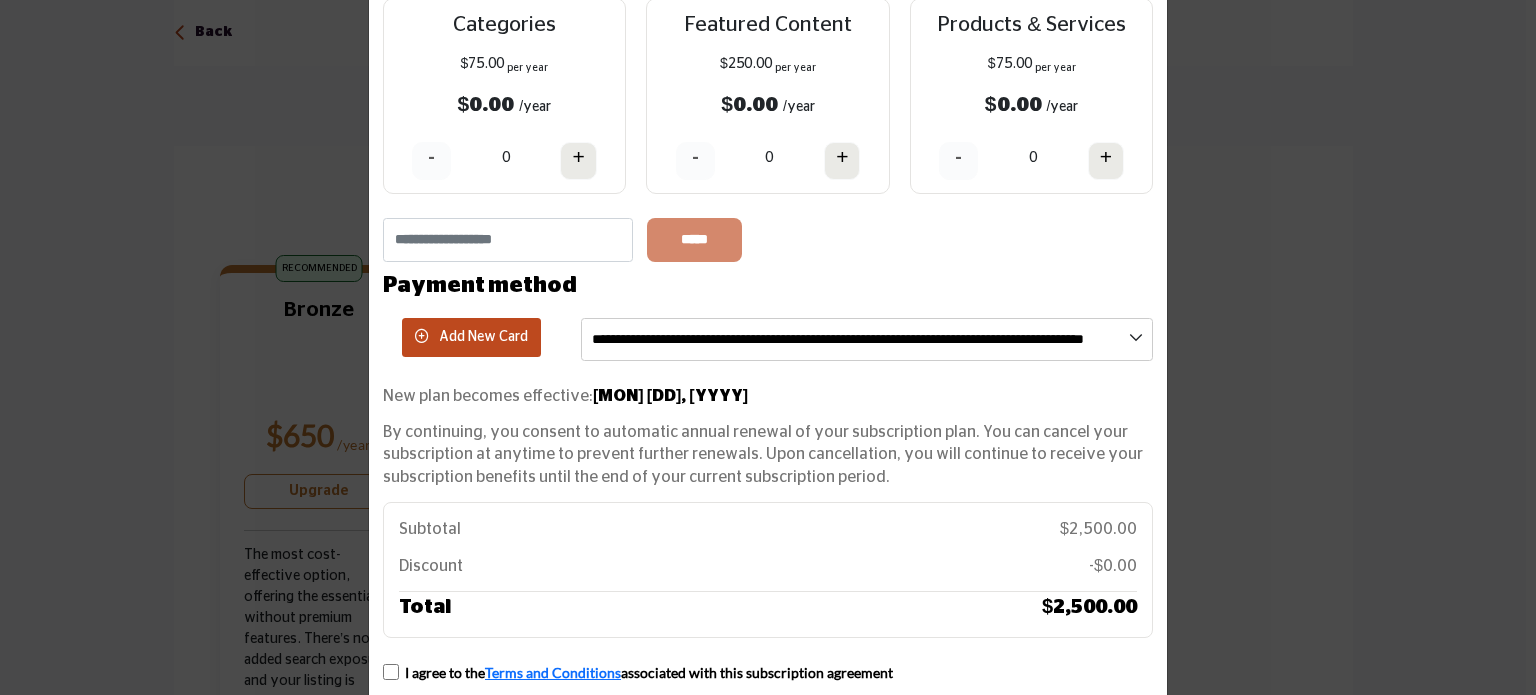 click on "**********" at bounding box center [867, 339] 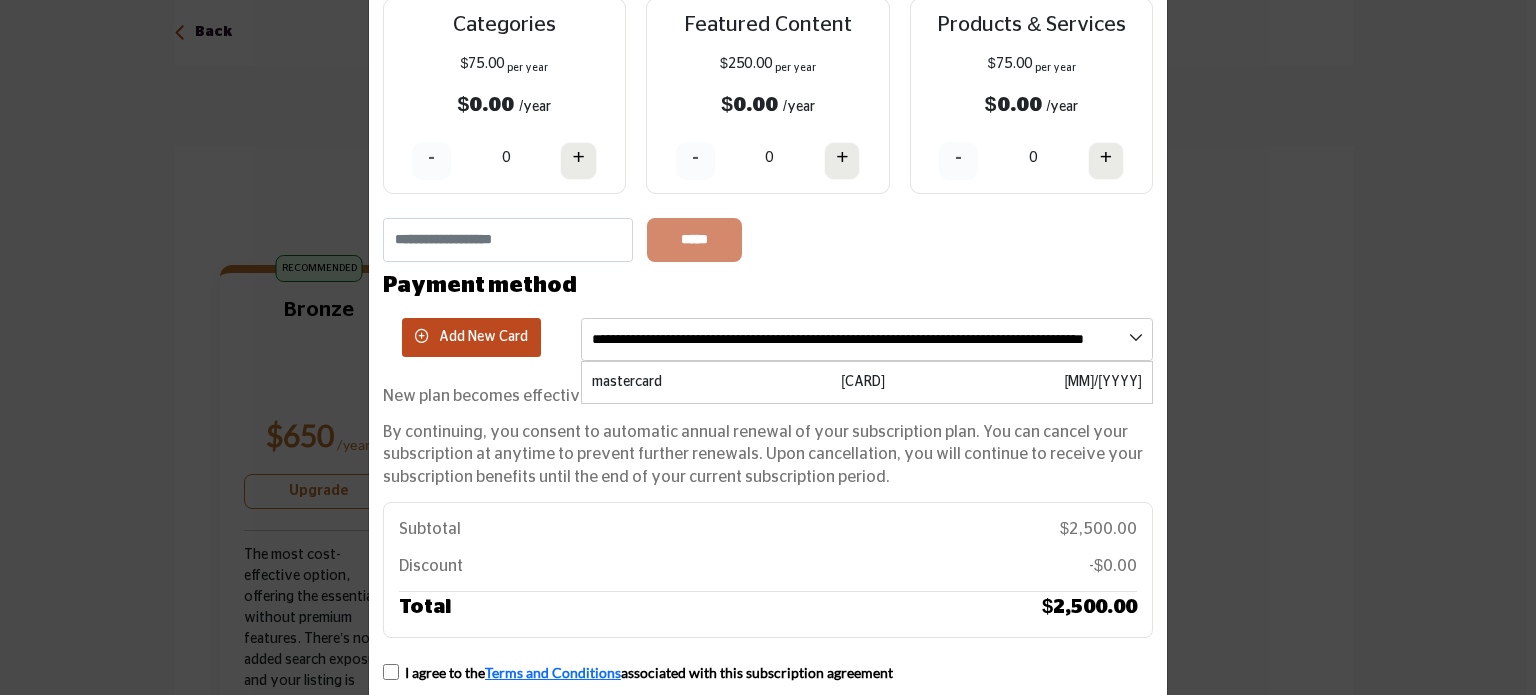 click on "**********" at bounding box center (867, 339) 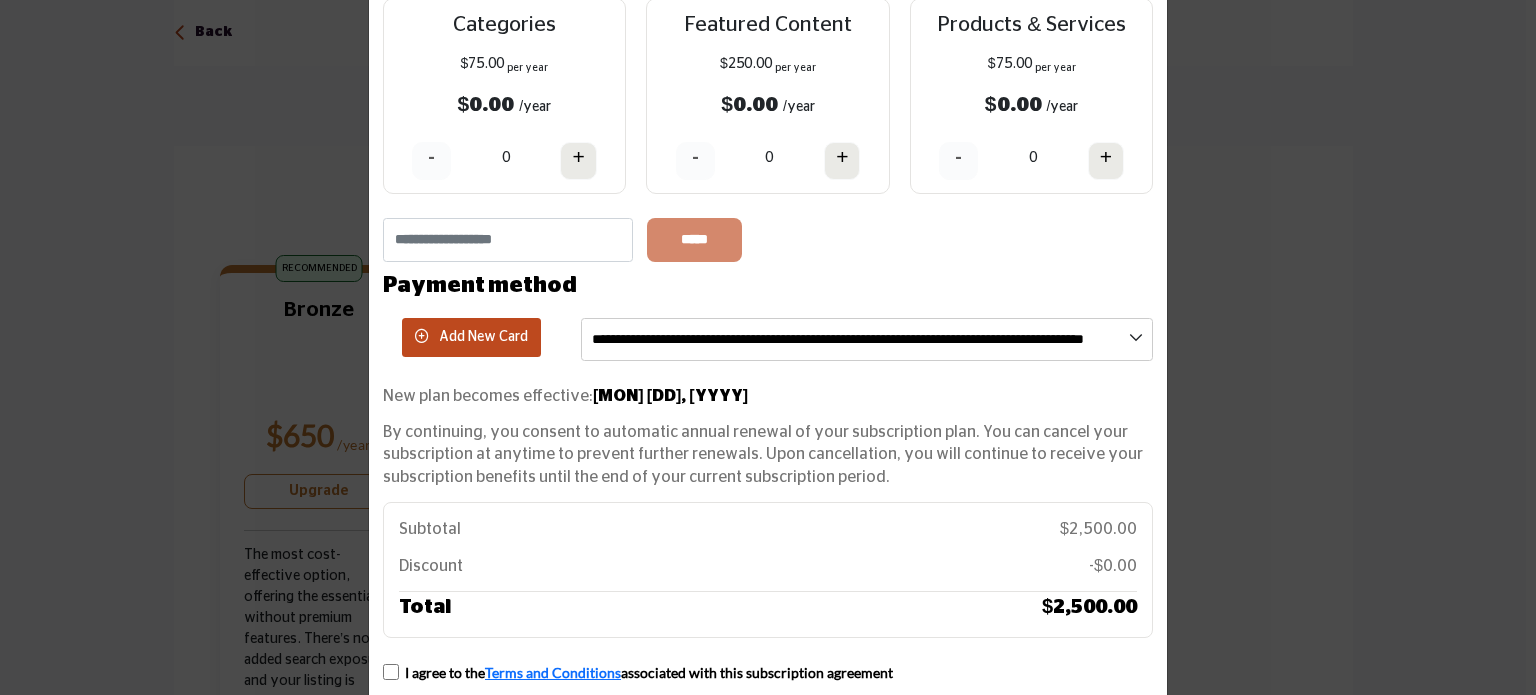 scroll, scrollTop: 257, scrollLeft: 0, axis: vertical 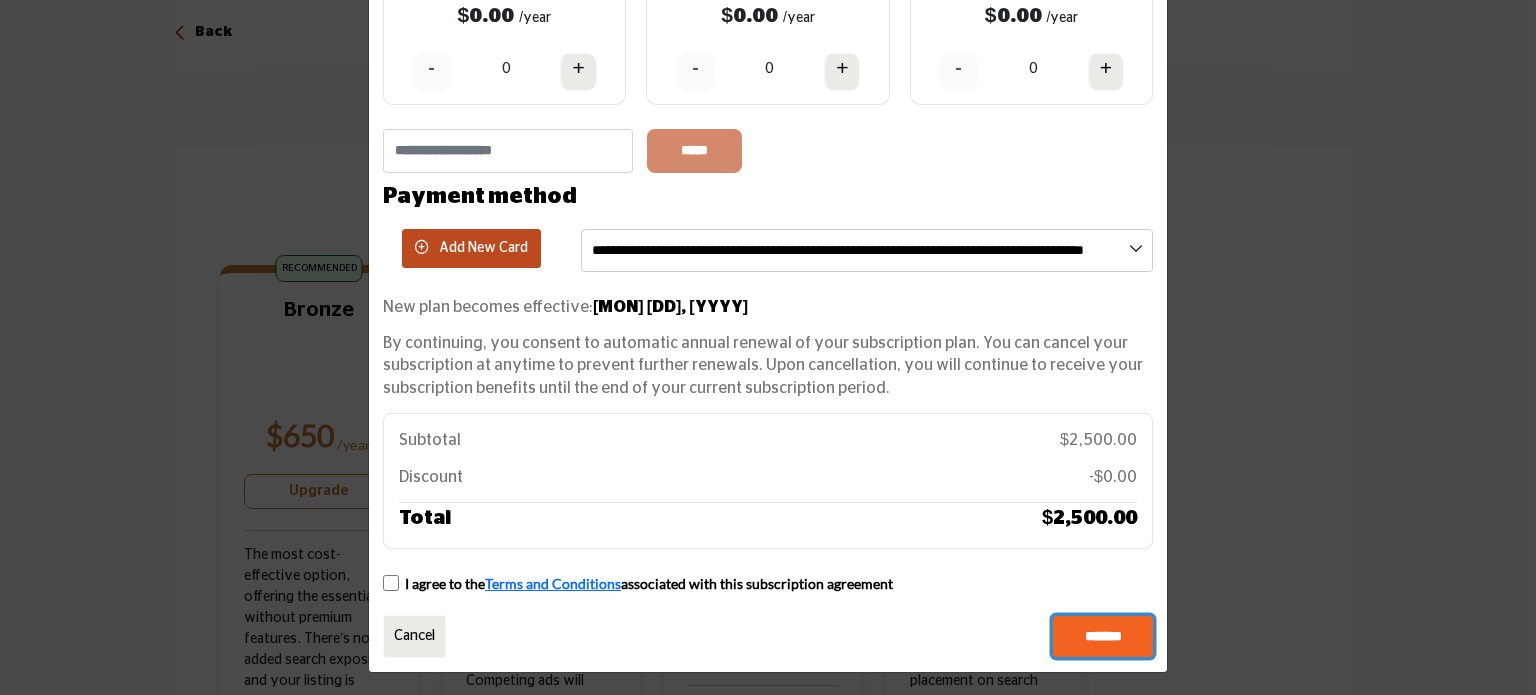 click on "*******" at bounding box center (1103, 637) 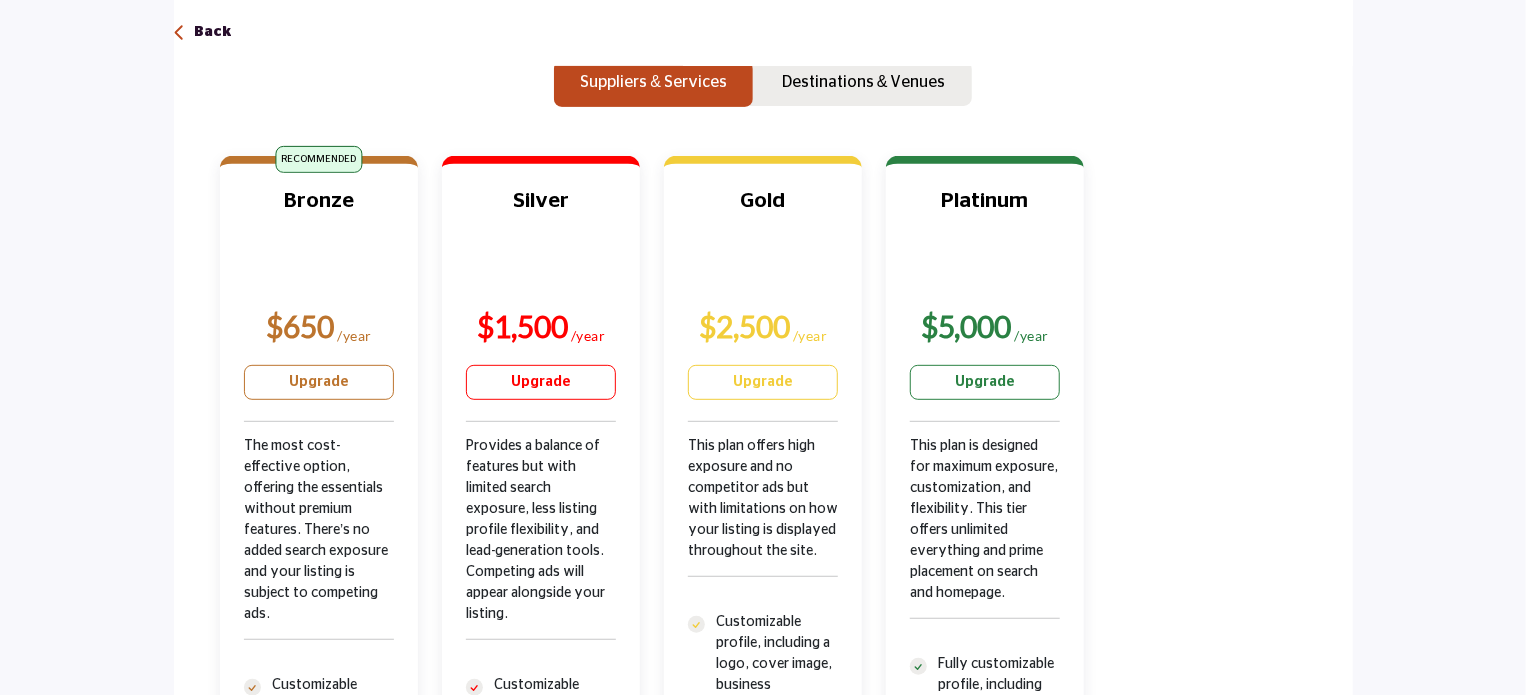 scroll, scrollTop: 326, scrollLeft: 0, axis: vertical 